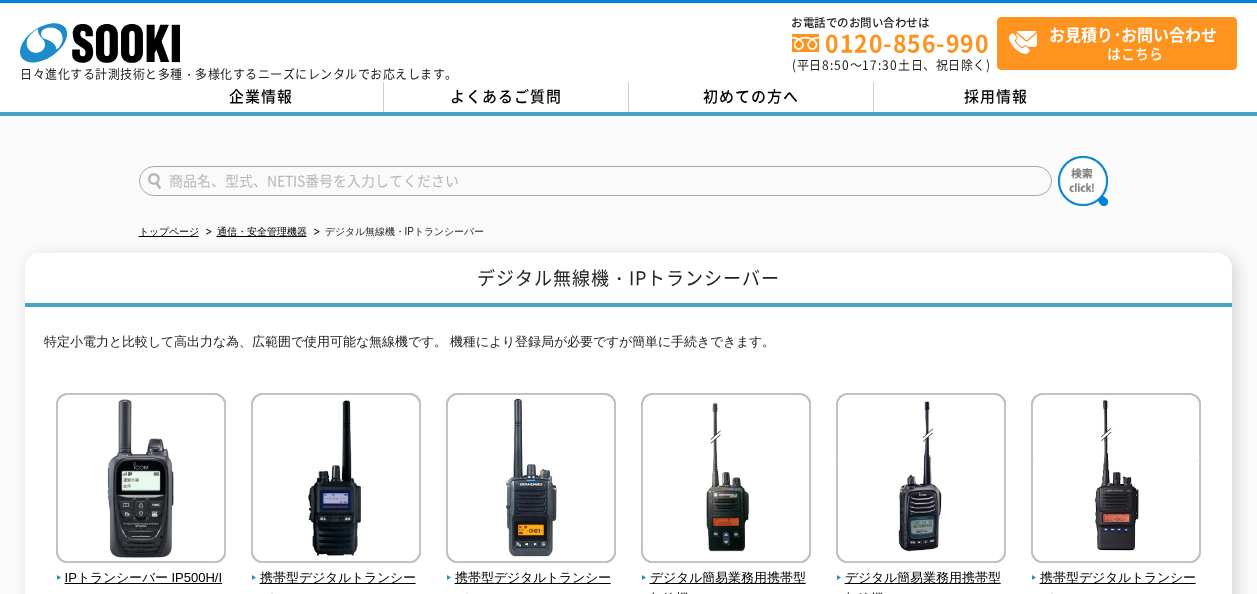 scroll, scrollTop: 0, scrollLeft: 0, axis: both 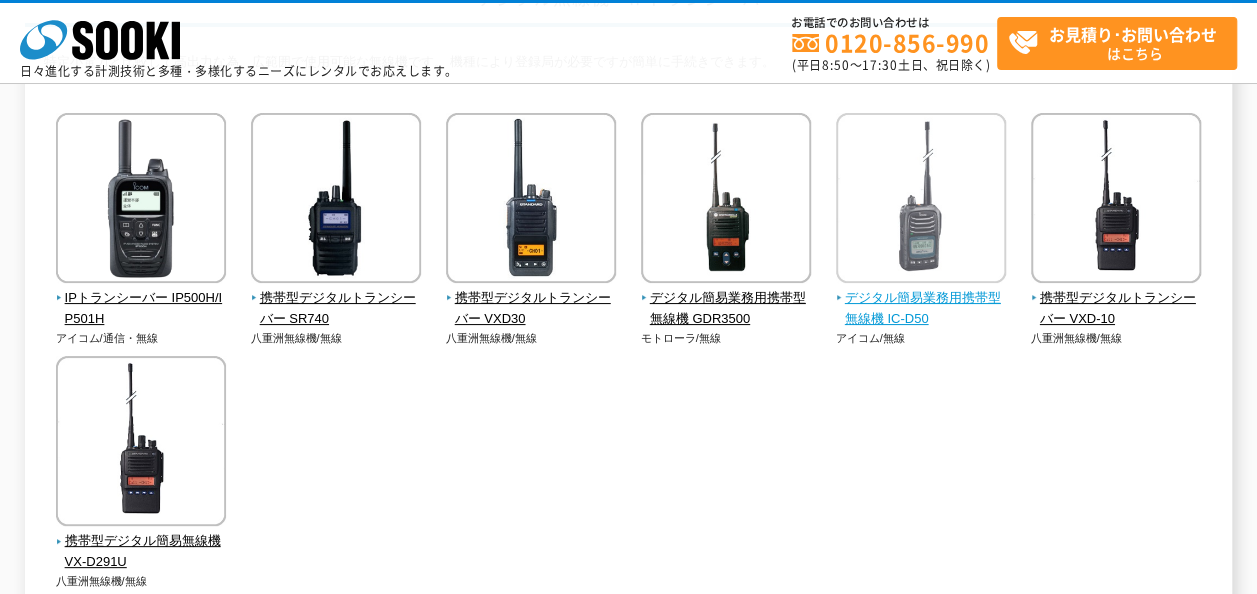 click on "デジタル簡易業務用携帯型無線機 IC-D50" at bounding box center (921, 309) 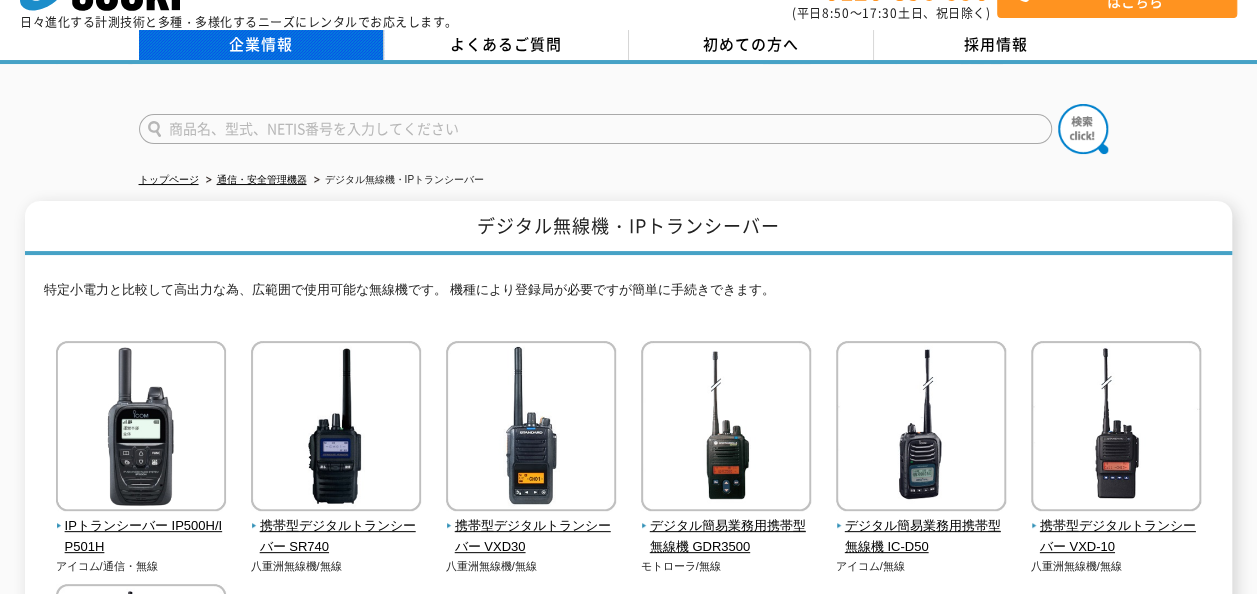 scroll, scrollTop: 0, scrollLeft: 0, axis: both 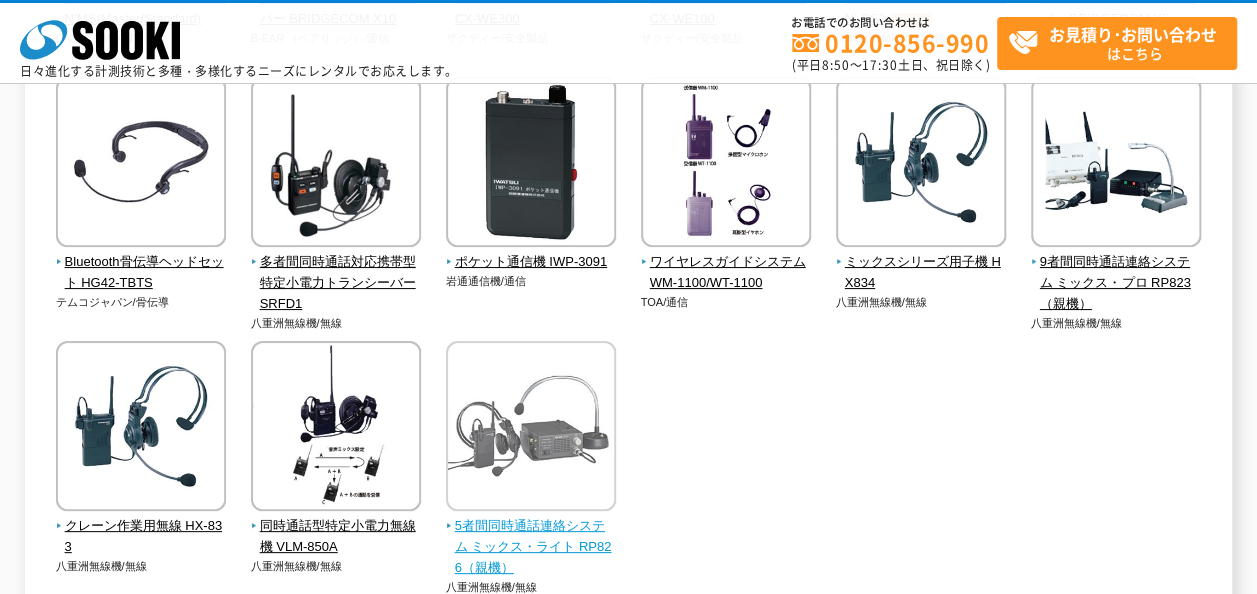 click on "5者間同時通話連絡システム ミックス・ライト RP826（親機）" at bounding box center [531, 547] 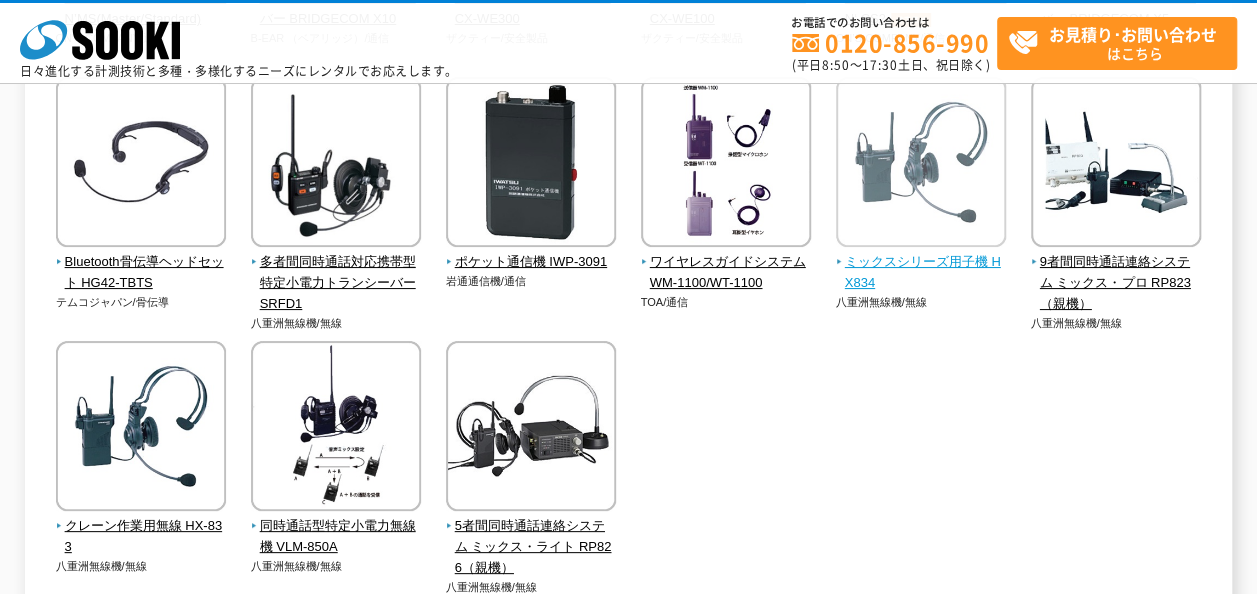click on "ミックスシリーズ用子機 HX834" at bounding box center [921, 273] 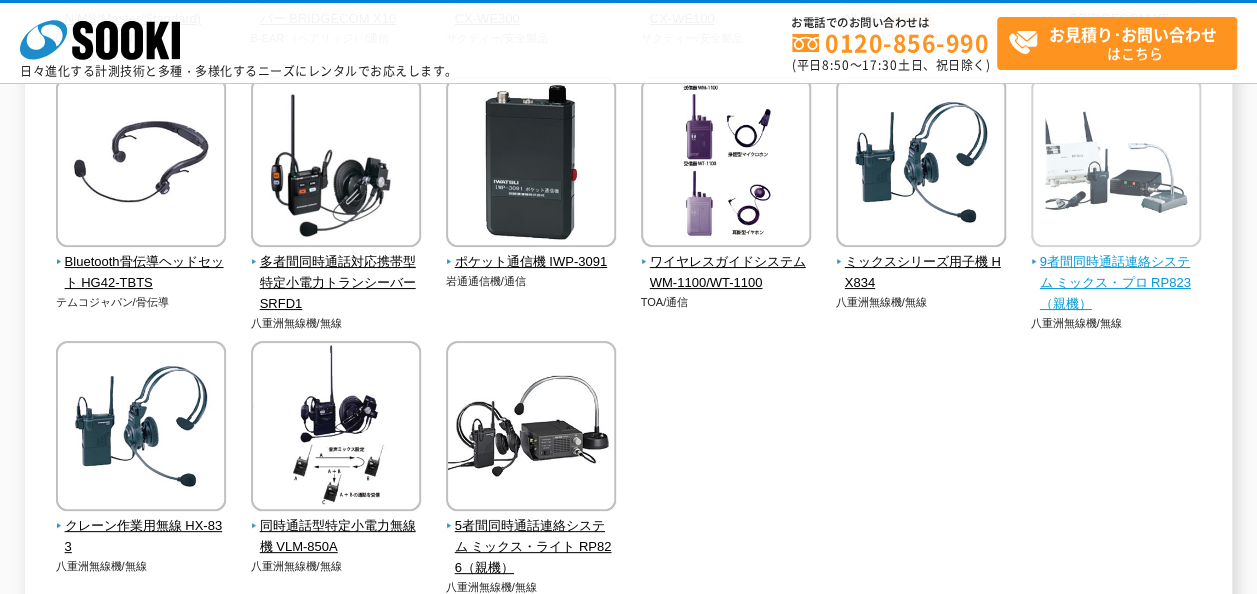 click at bounding box center [1116, 164] 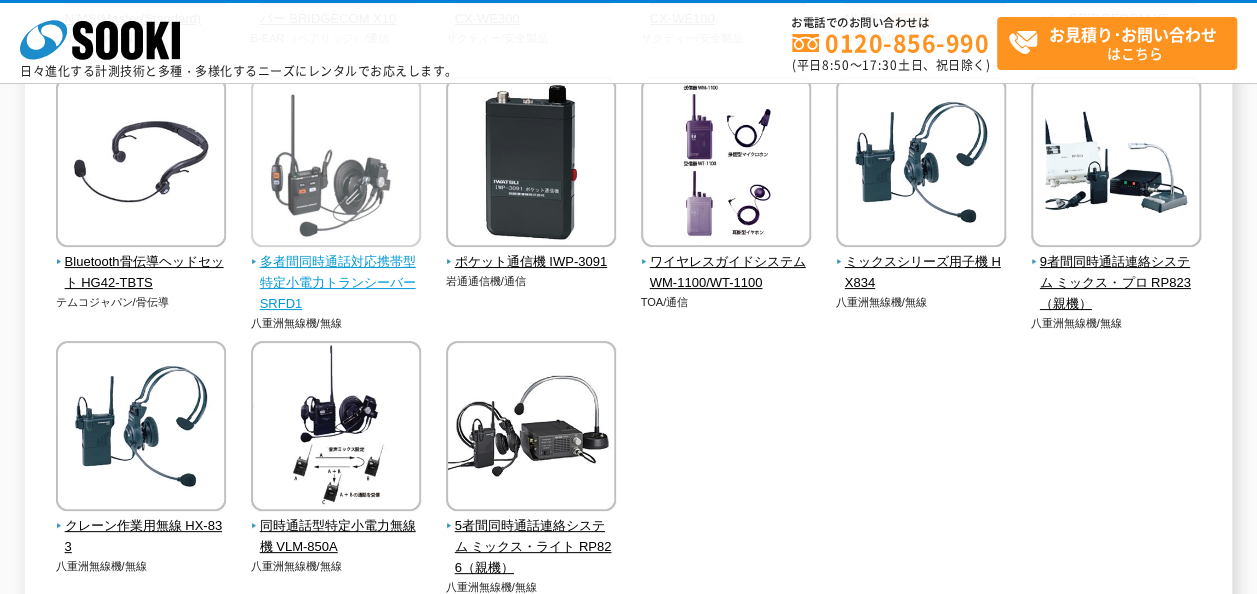 click on "多者間同時通話対応携帯型 特定小電力トランシーバー SRFD1" at bounding box center [336, 283] 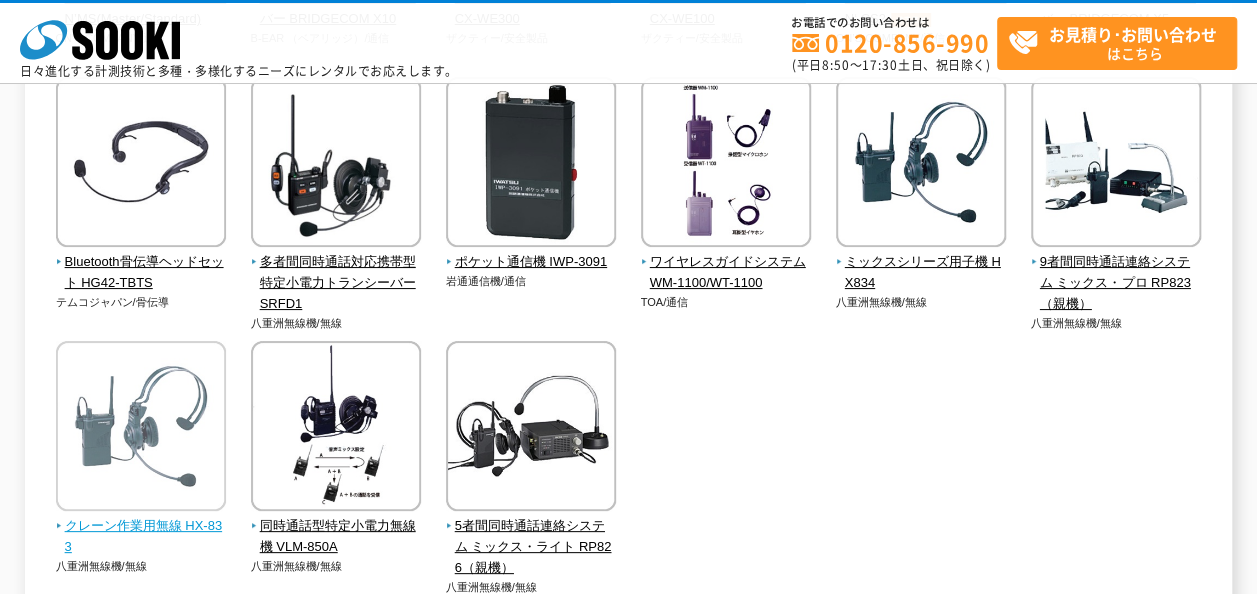 click on "クレーン作業用無線 HX-833" at bounding box center (141, 537) 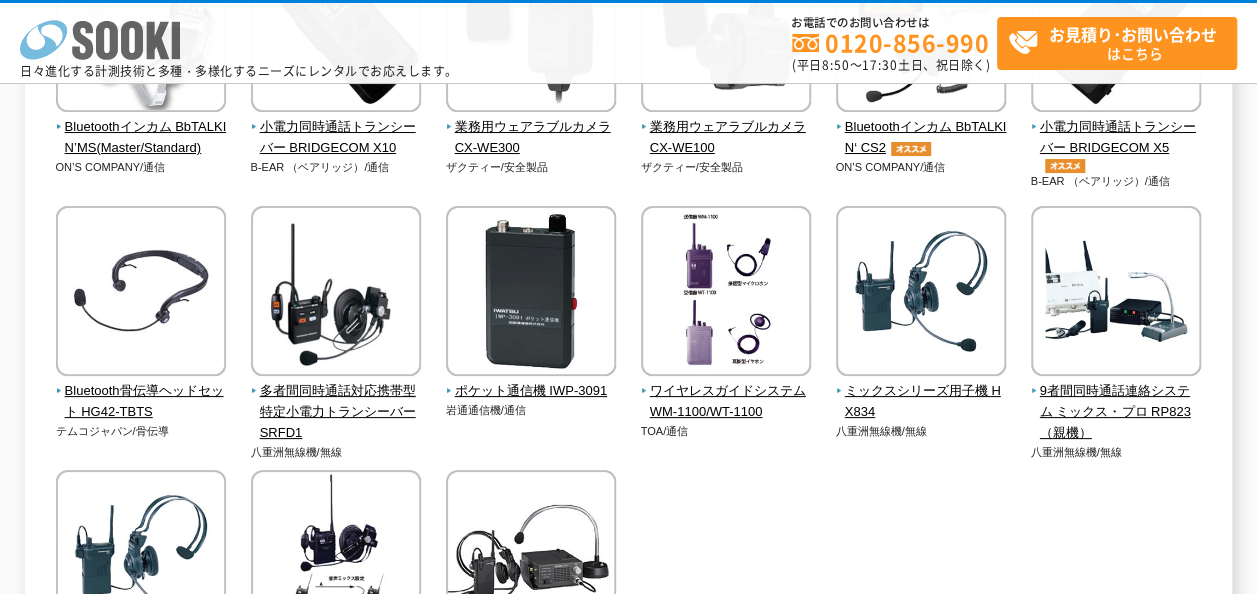 scroll, scrollTop: 300, scrollLeft: 0, axis: vertical 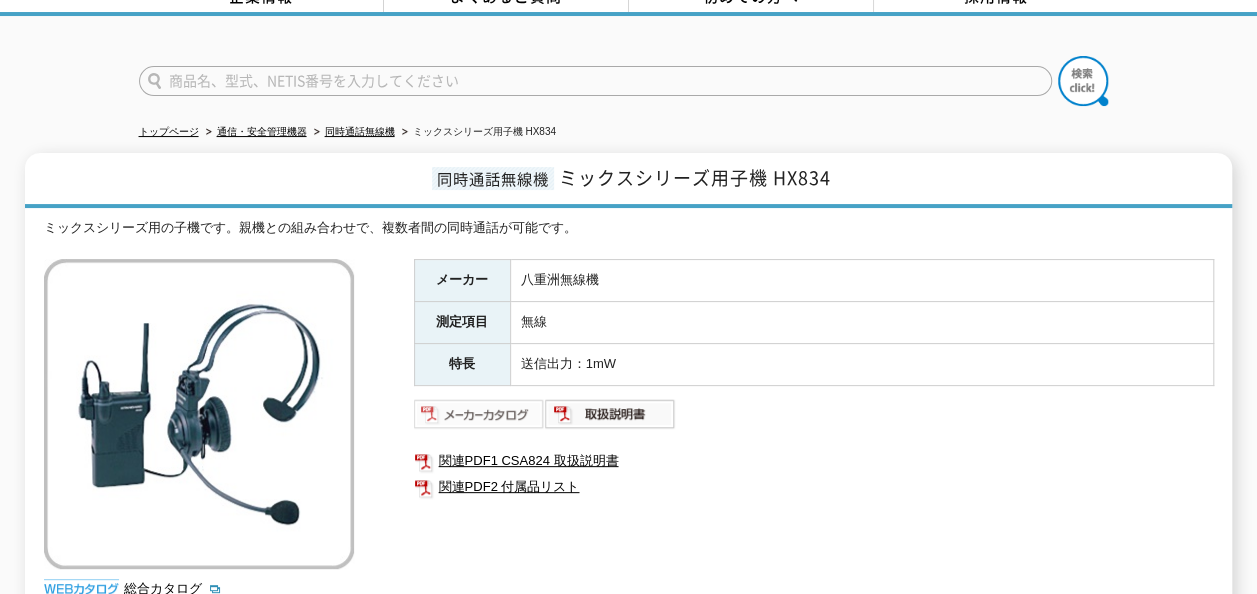 click at bounding box center [479, 414] 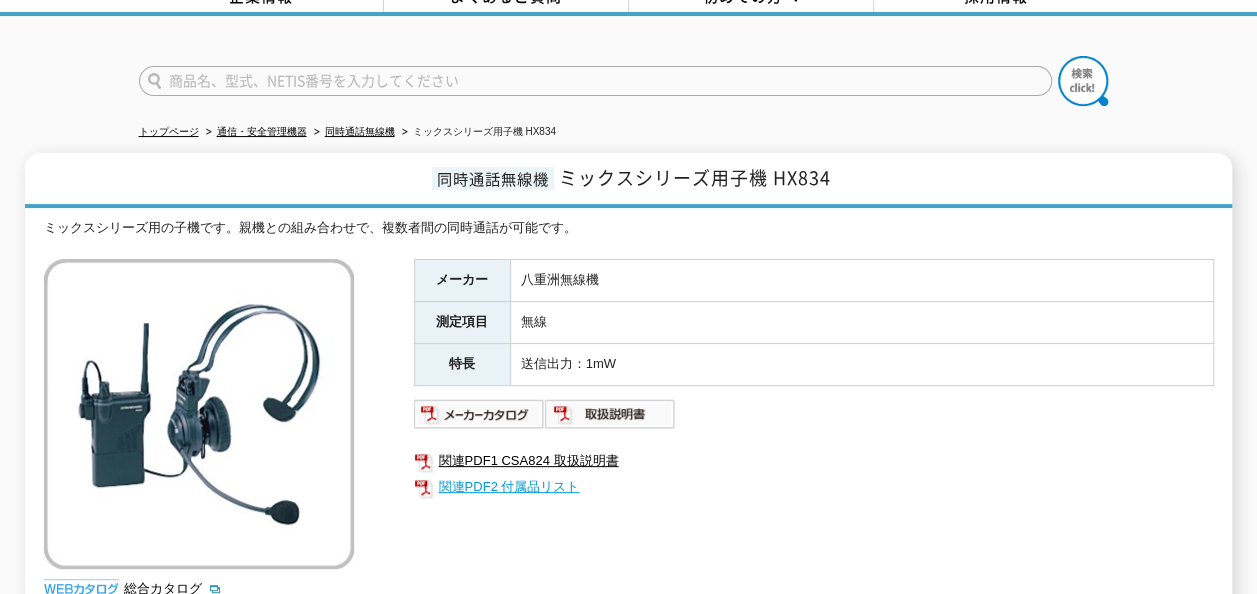 click on "関連PDF2 付属品リスト" at bounding box center [814, 487] 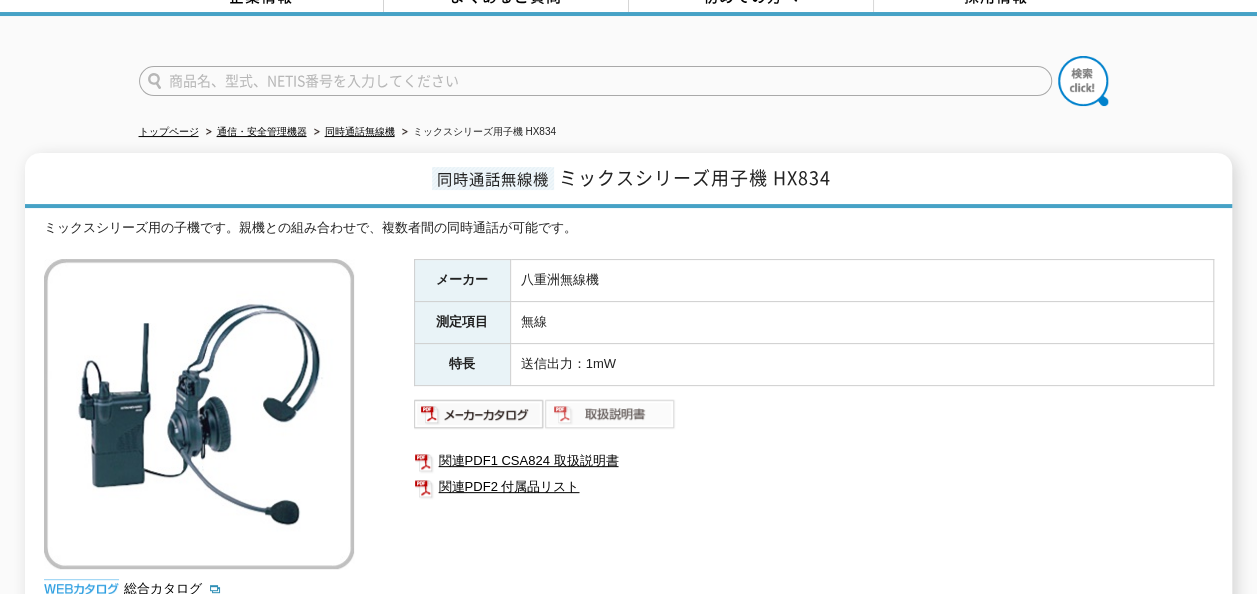 click at bounding box center [610, 414] 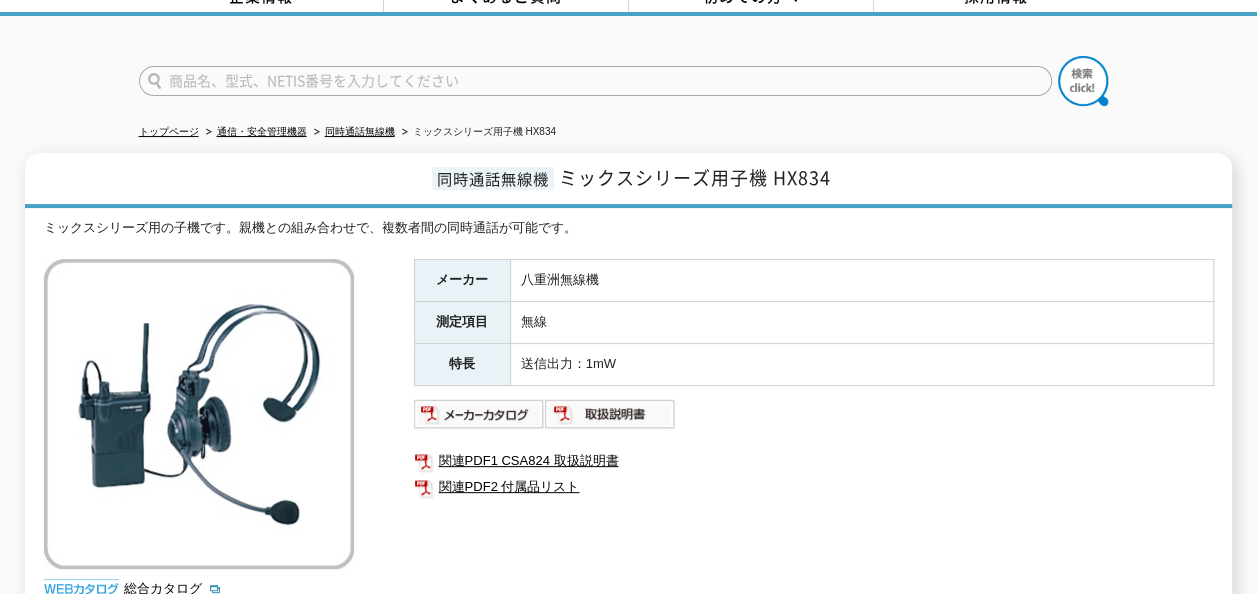 click on "関連PDF1 CSA824 取扱説明書
関連PDF2 付属品リスト" at bounding box center [814, 474] 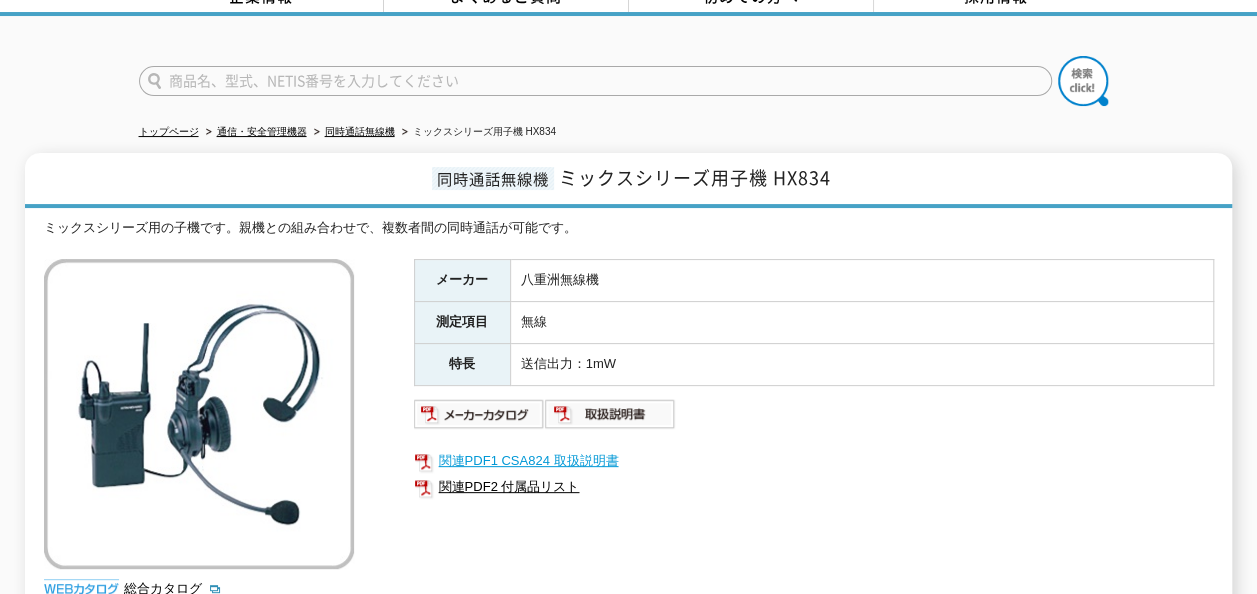 click on "関連PDF1 CSA824 取扱説明書" at bounding box center [814, 461] 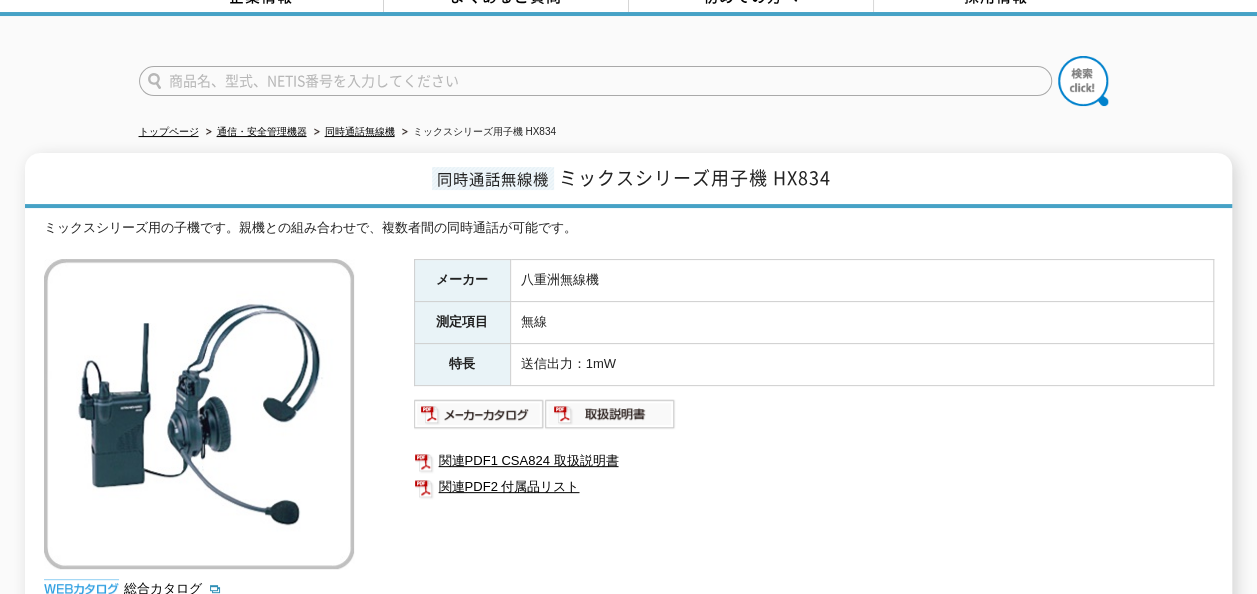 click on "関連PDF1 CSA824 取扱説明書
関連PDF2 付属品リスト" at bounding box center (814, 474) 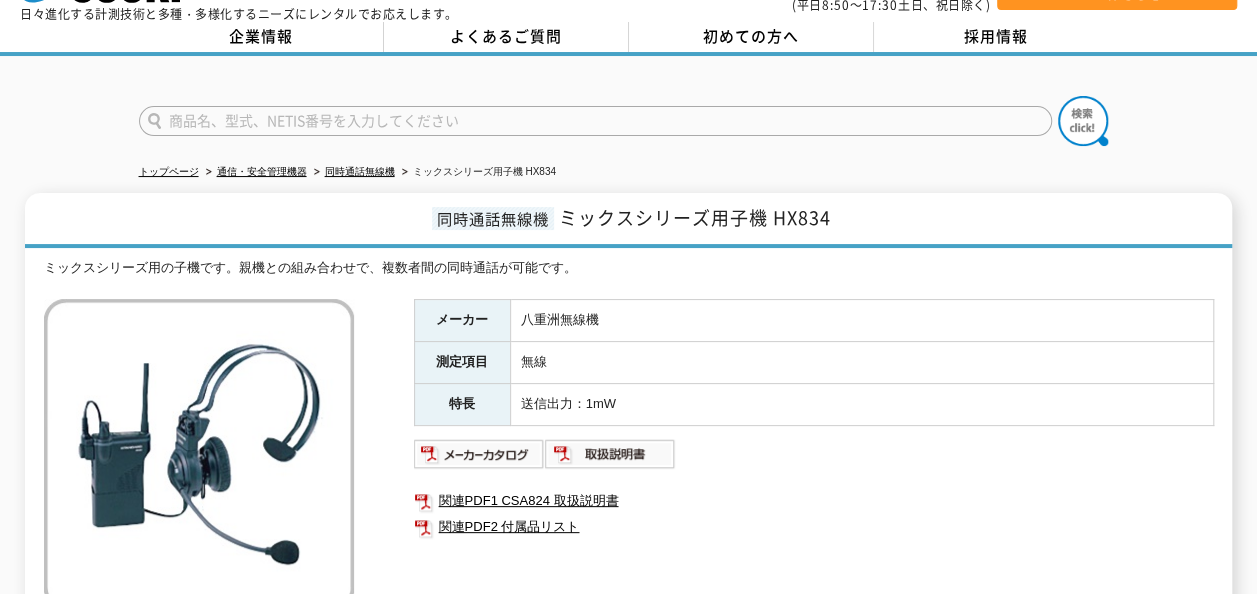 scroll, scrollTop: 0, scrollLeft: 0, axis: both 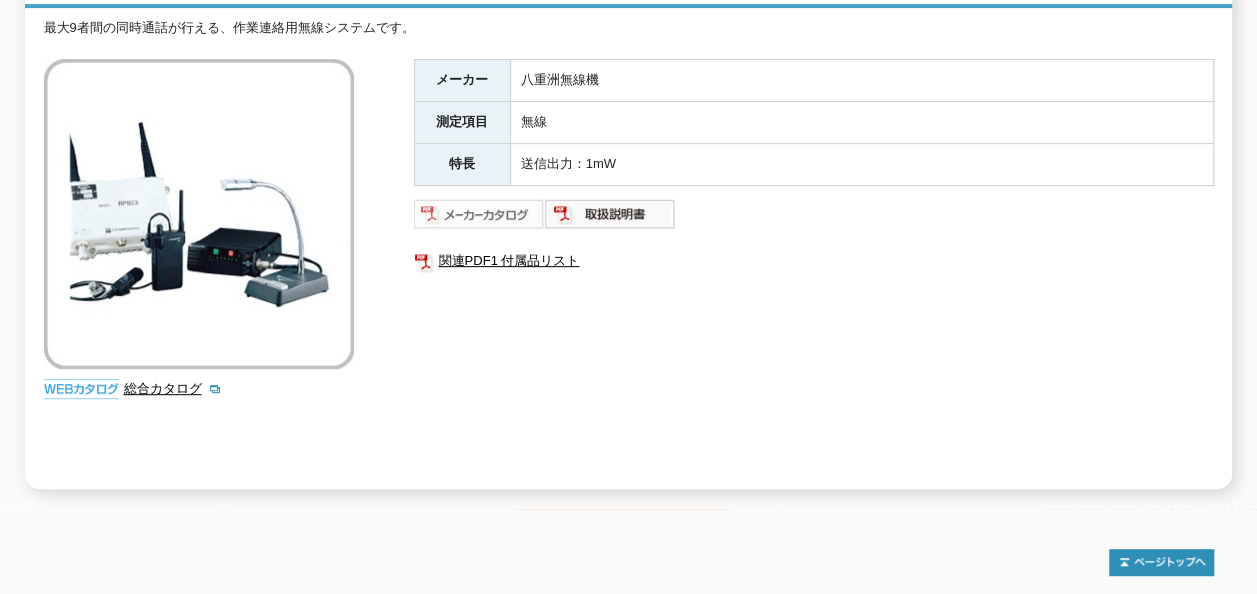 click at bounding box center (479, 214) 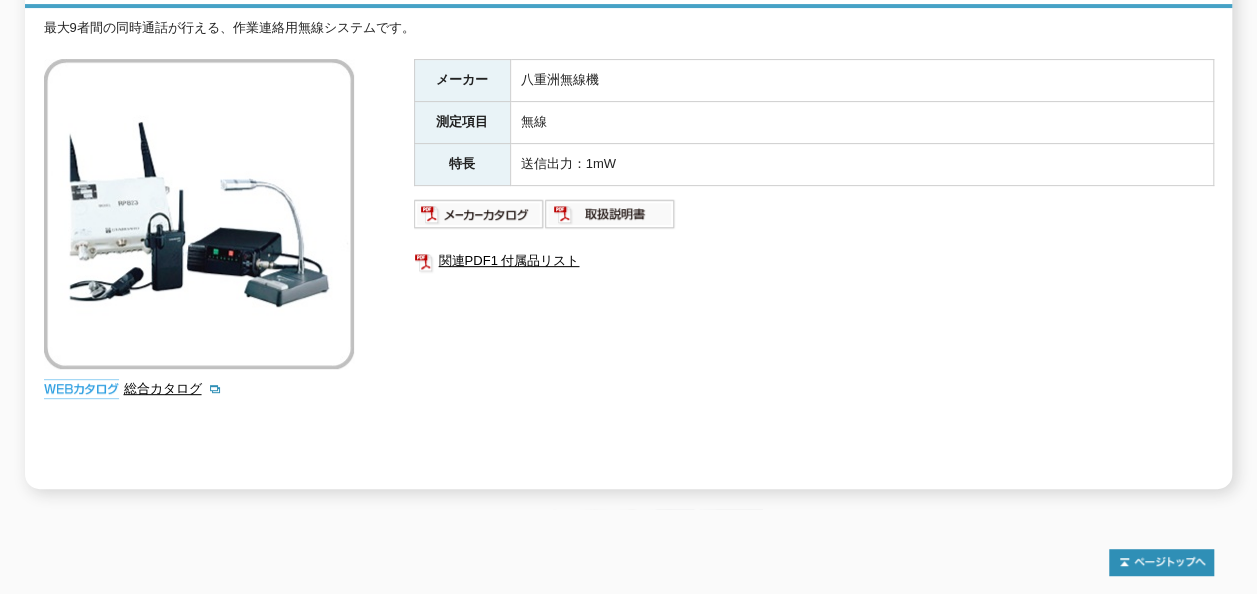 click on "最大9者間の同時通話が行える、作業連絡用無線システムです。
総合カタログ
メーカー
八重洲無線機
測定項目
無線
特長
送信出力：1mW
関連PDF1 付属品リスト" at bounding box center [629, 253] 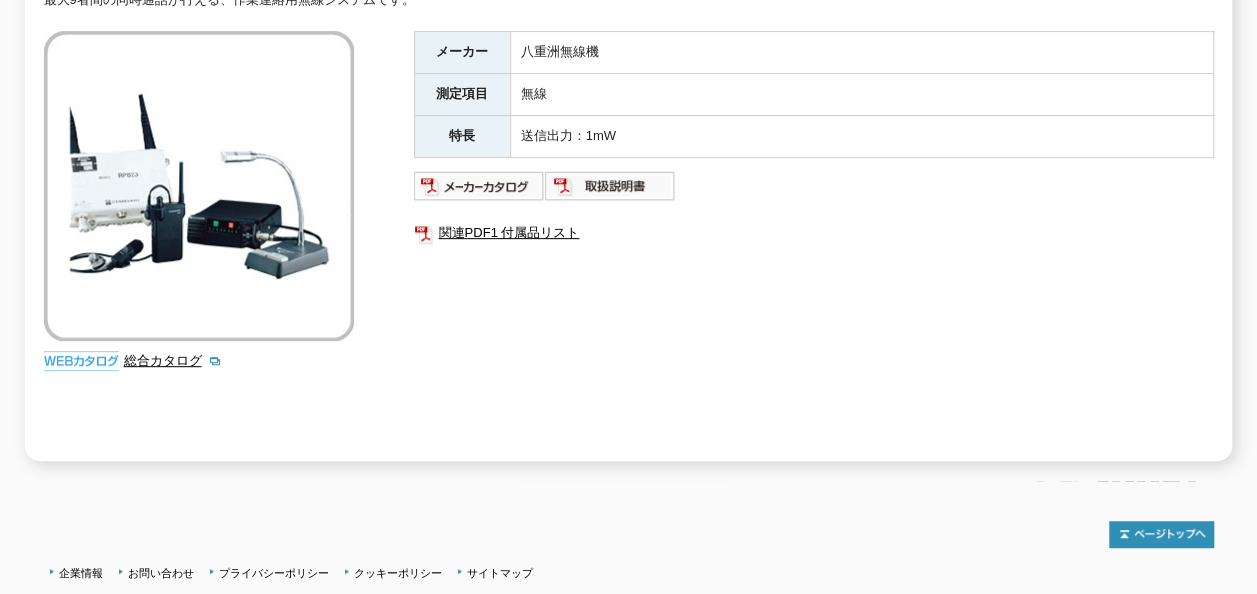 scroll, scrollTop: 200, scrollLeft: 0, axis: vertical 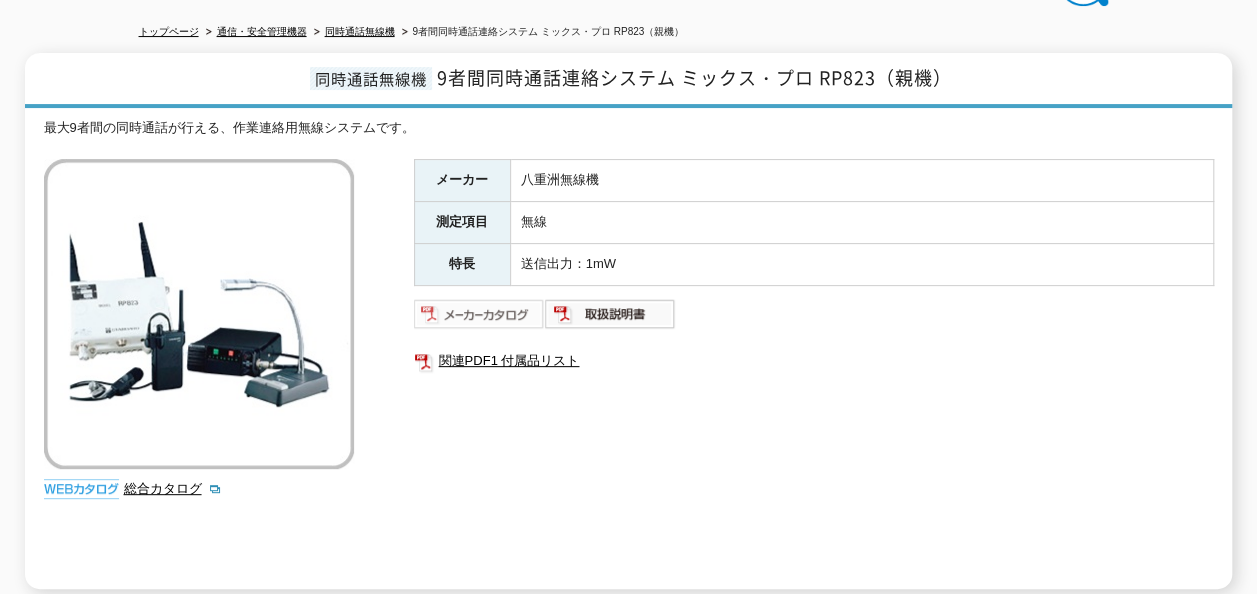 click at bounding box center [479, 314] 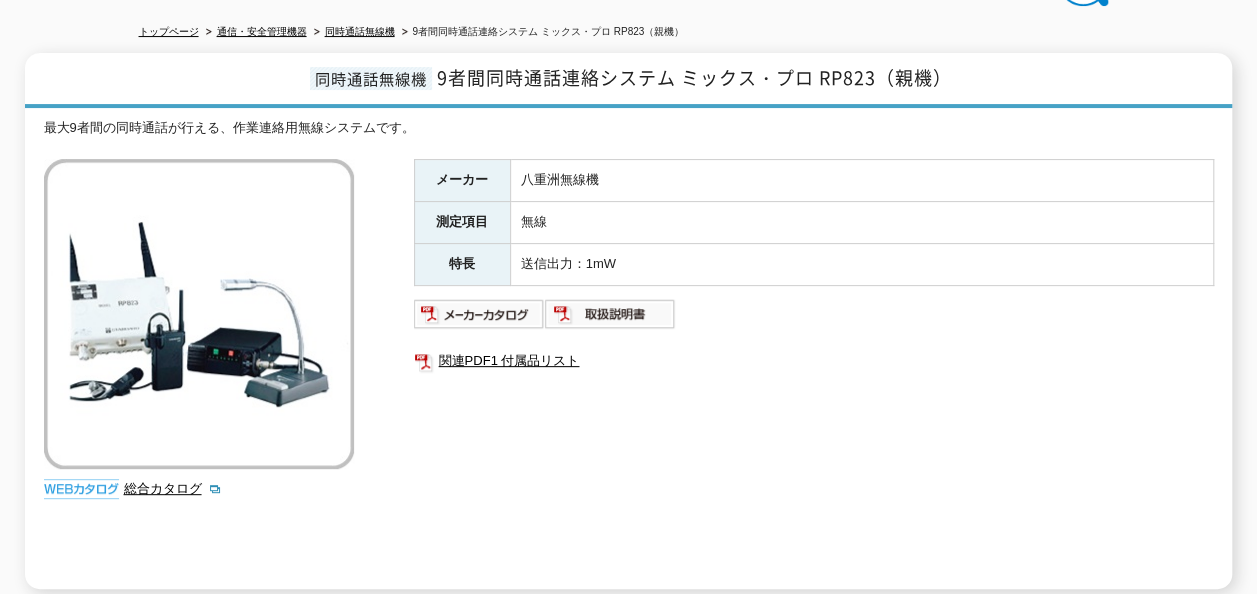 click on "メーカー
八重洲無線機
測定項目
無線
特長
送信出力：1mW
関連PDF1 付属品リスト" at bounding box center [814, 374] 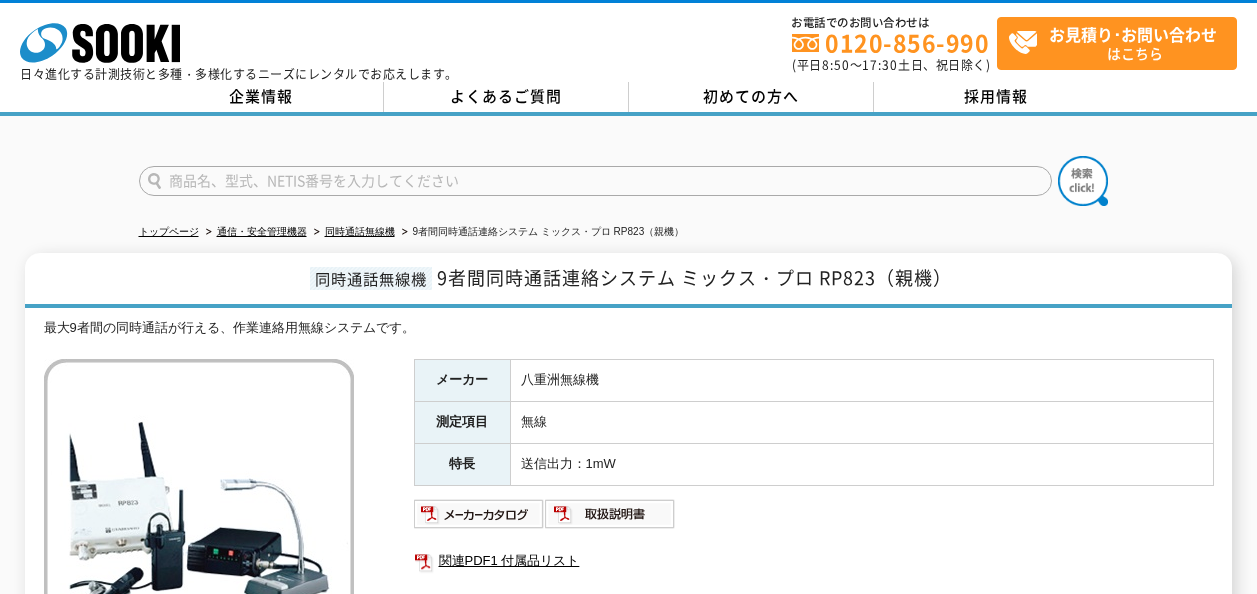 scroll, scrollTop: 0, scrollLeft: 0, axis: both 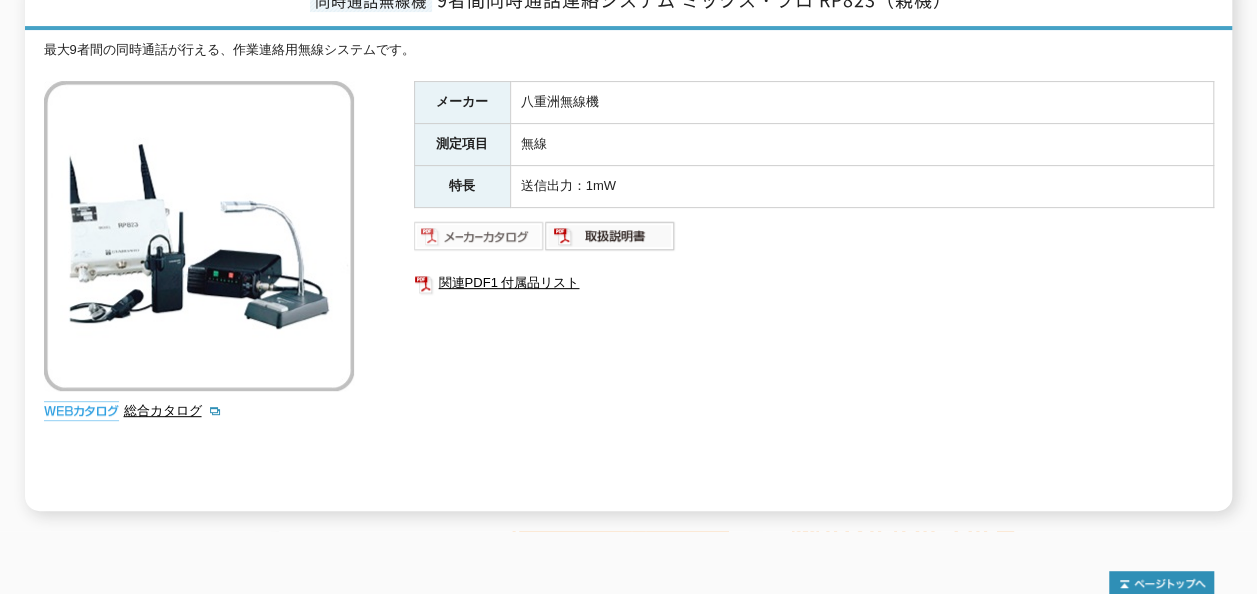 click at bounding box center [479, 236] 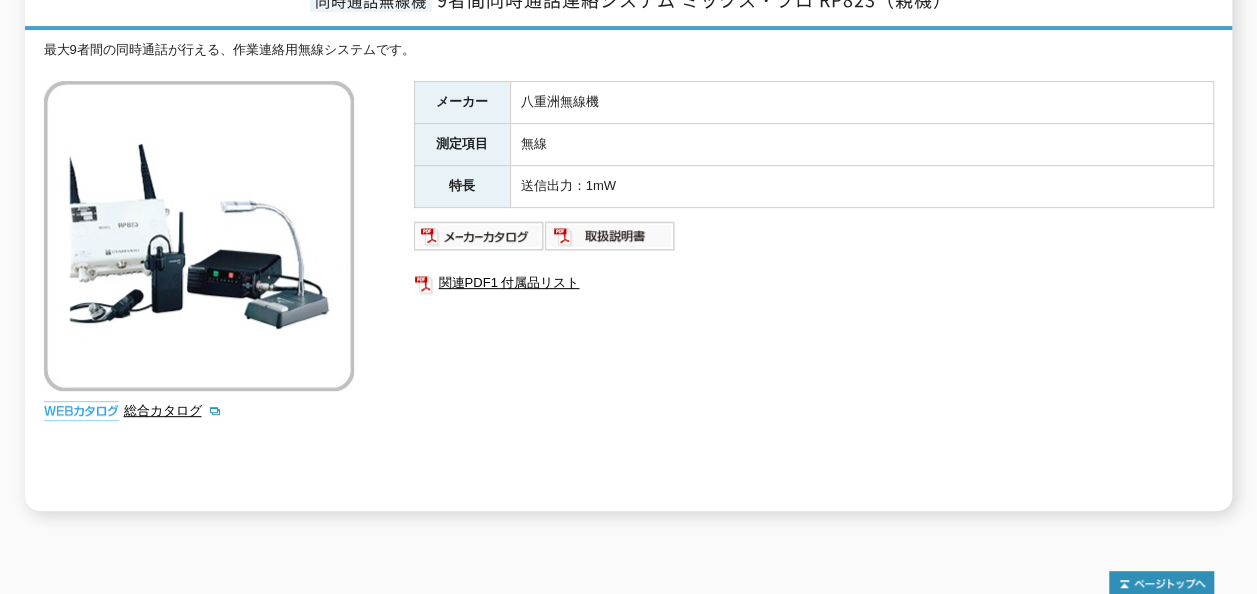 click on "メーカー
八重洲無線機
測定項目
無線
特長
送信出力：1mW
関連PDF1 付属品リスト" at bounding box center (814, 296) 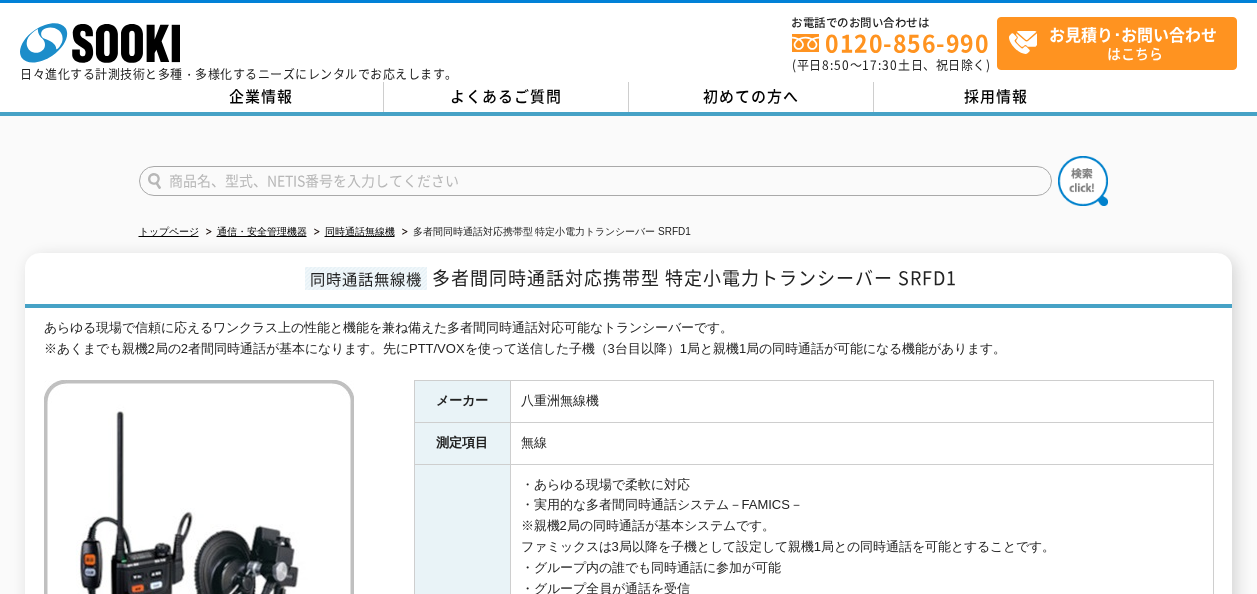 scroll, scrollTop: 0, scrollLeft: 0, axis: both 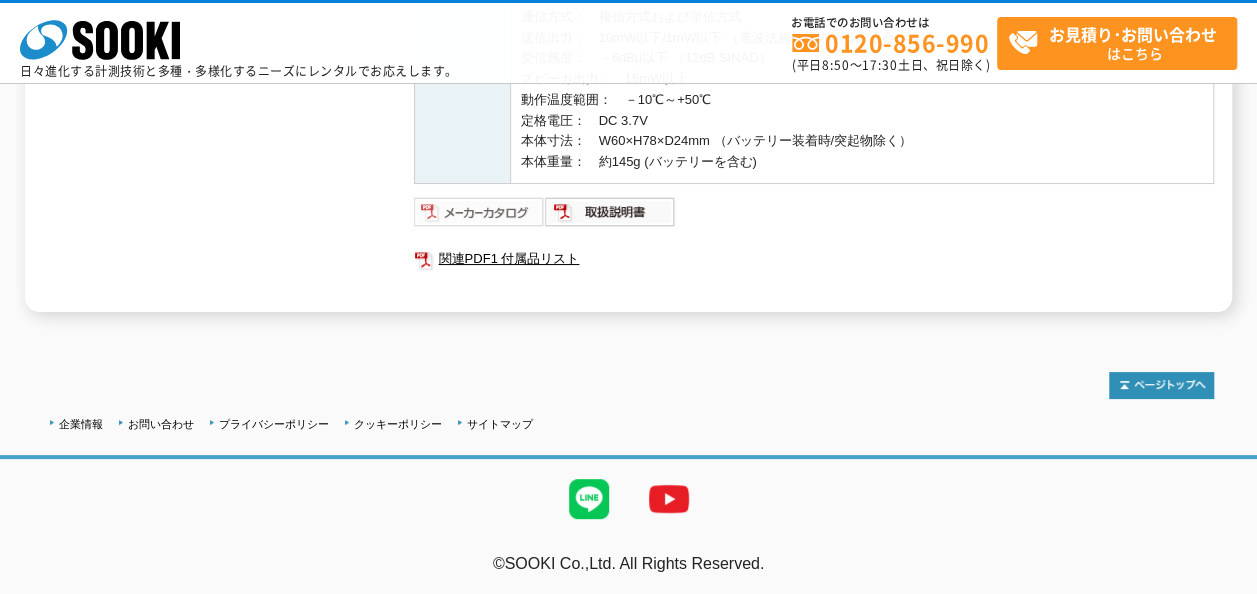 click at bounding box center (479, 212) 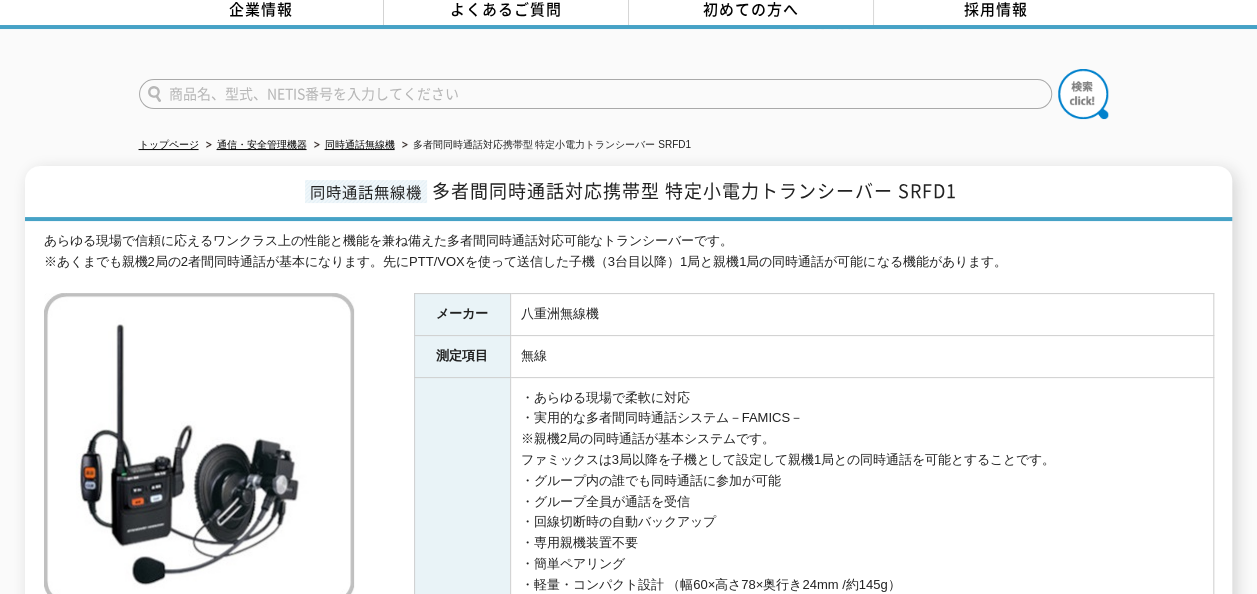 scroll, scrollTop: 0, scrollLeft: 0, axis: both 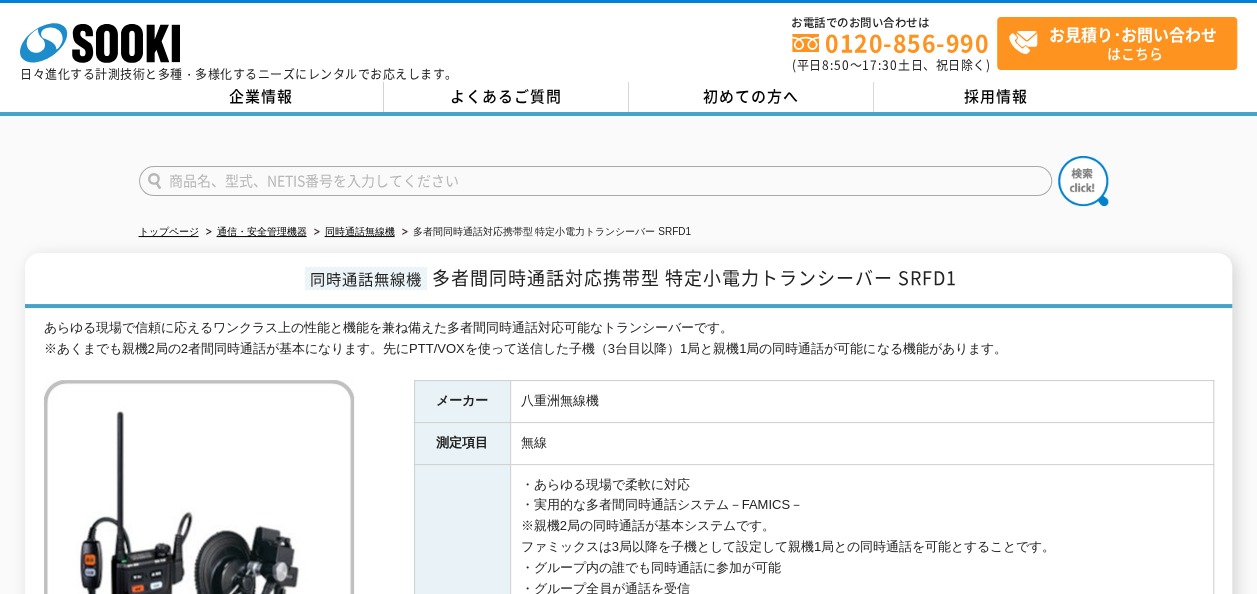 click at bounding box center (628, 164) 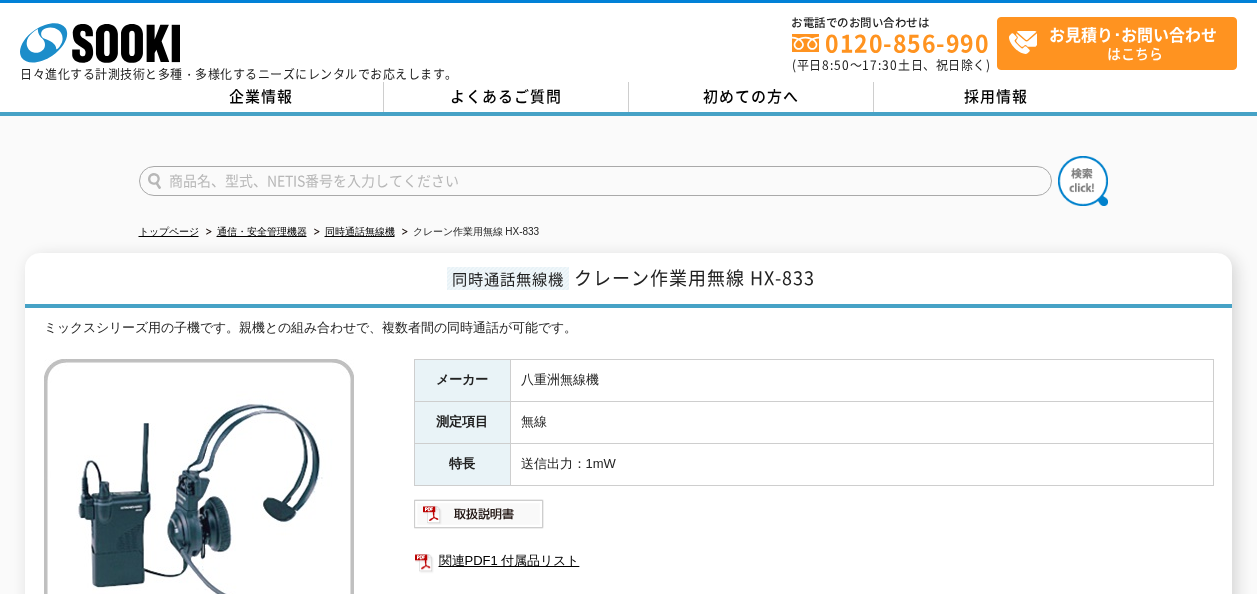 scroll, scrollTop: 0, scrollLeft: 0, axis: both 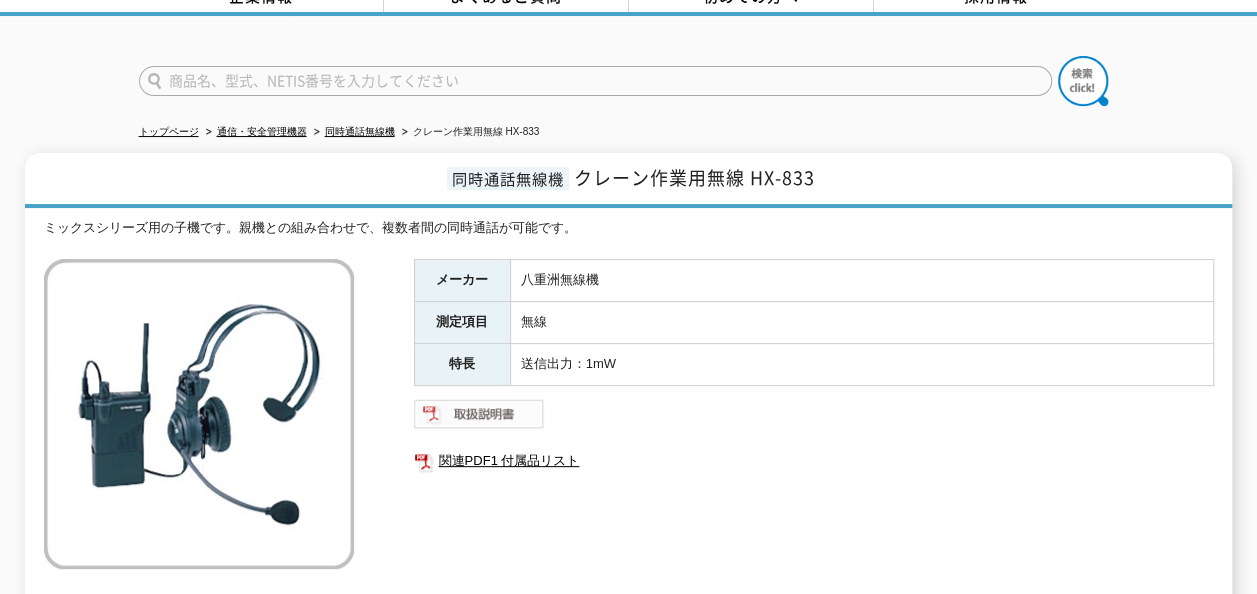 click at bounding box center (479, 414) 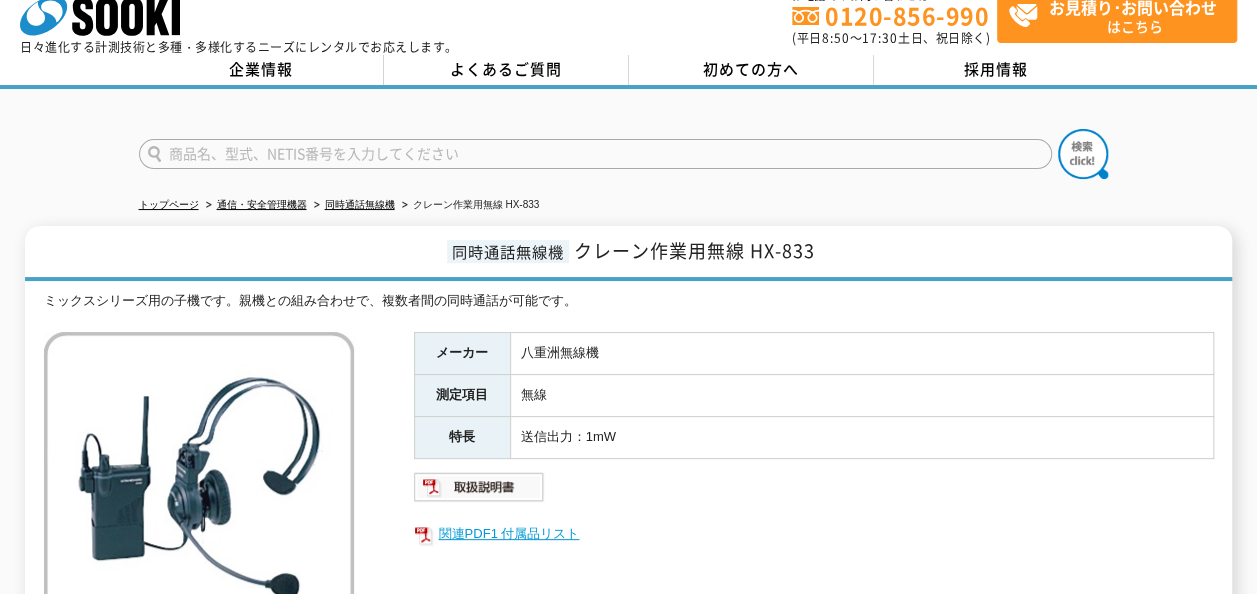 scroll, scrollTop: 0, scrollLeft: 0, axis: both 